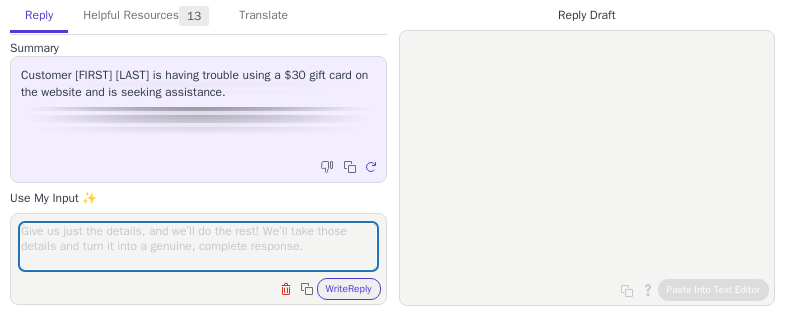 click at bounding box center [198, 246] 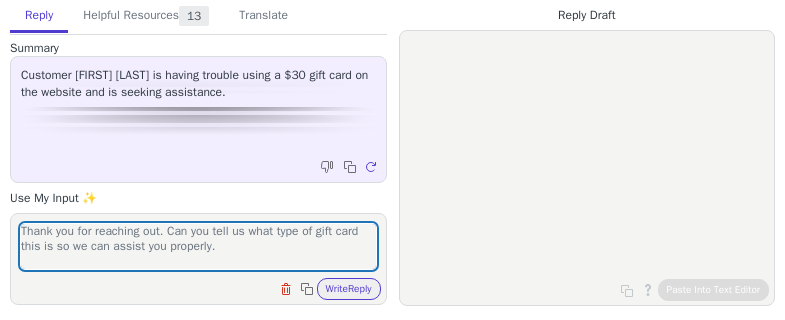 type on "Thank you for reaching out. Can you tell us what type of gift card this is so we can assist you properly." 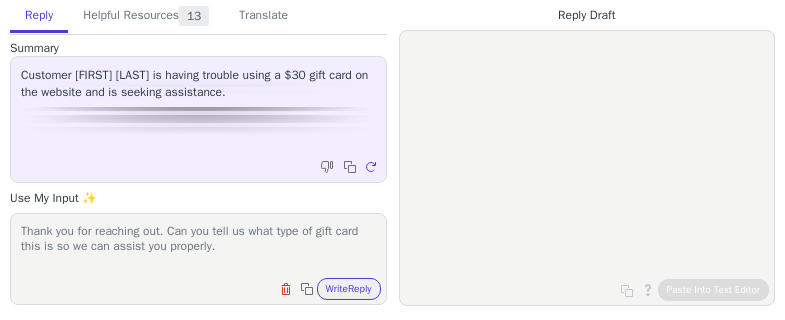click on "Clear field Copy to clipboard Write  Reply" at bounding box center (208, 287) 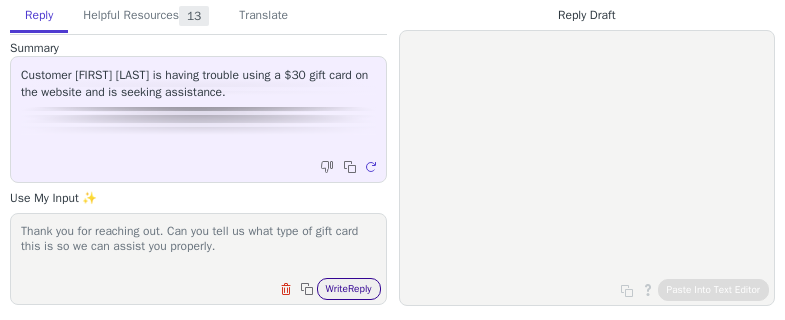 click on "Write  Reply" at bounding box center (349, 289) 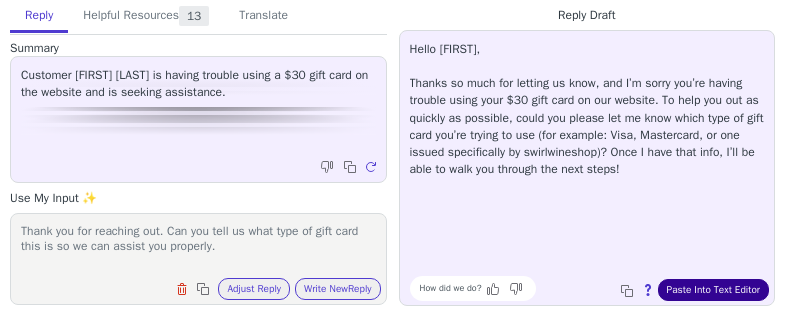 click on "Paste Into Text Editor" at bounding box center [713, 290] 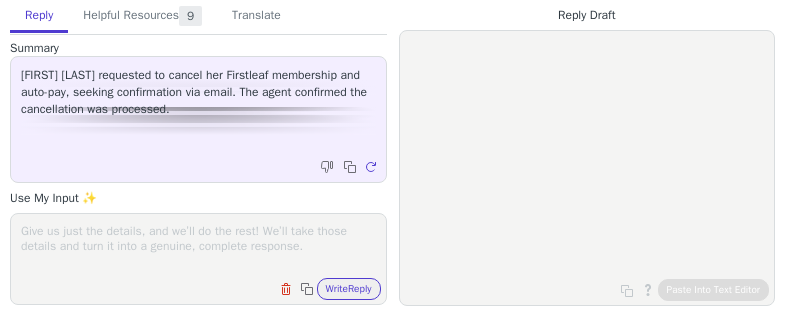 scroll, scrollTop: 0, scrollLeft: 0, axis: both 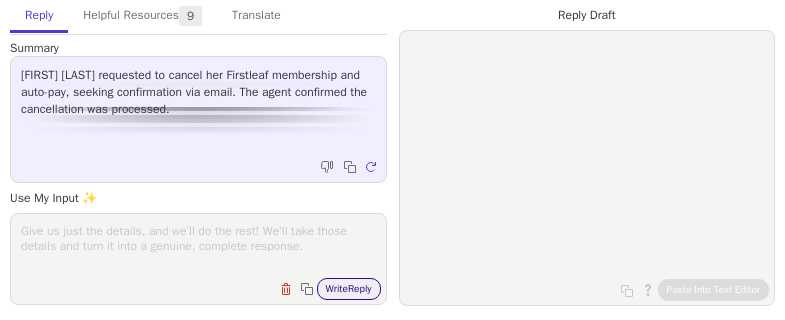 click on "Write  Reply" at bounding box center [349, 289] 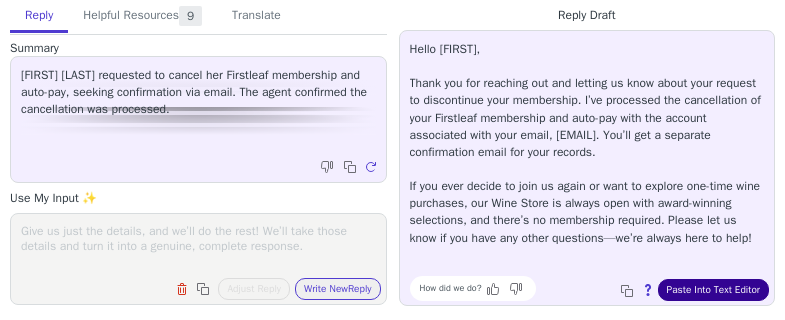 click on "Paste Into Text Editor" at bounding box center [713, 290] 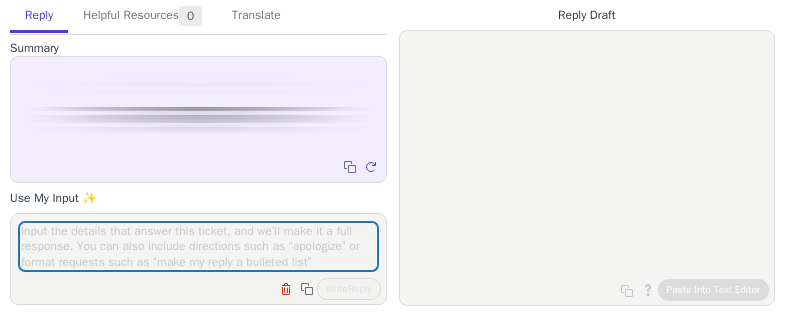 scroll, scrollTop: 0, scrollLeft: 0, axis: both 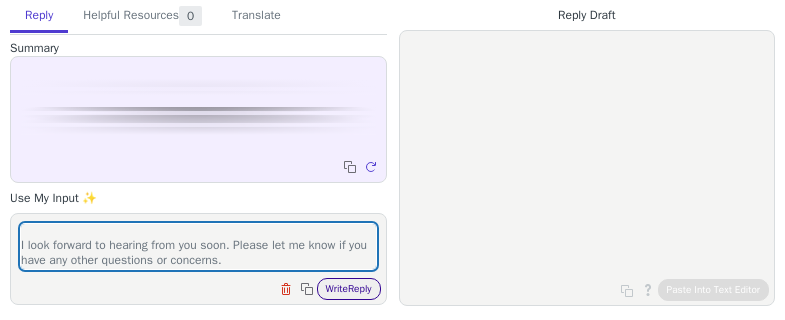 type on "Hi,
I hope you are having a wonderful day!
We did receive your message saying you are missing some bottles in your order #44163. Please let us know what are names of those bottles so we can go ahead and add store credit to your account that you can use for your future orders.
I look forward to hearing from you soon. Please let me know if you have any other questions or concerns." 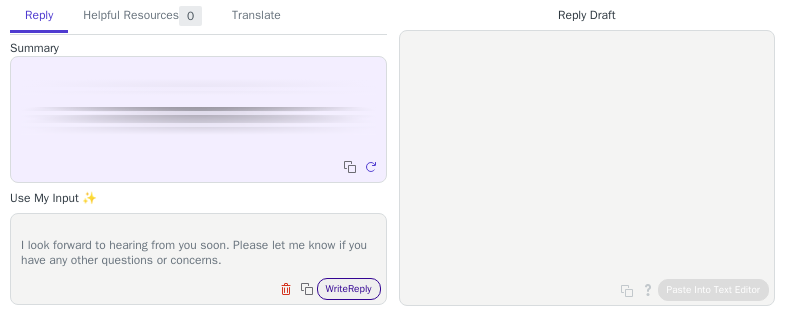 click on "Write  Reply" at bounding box center [349, 289] 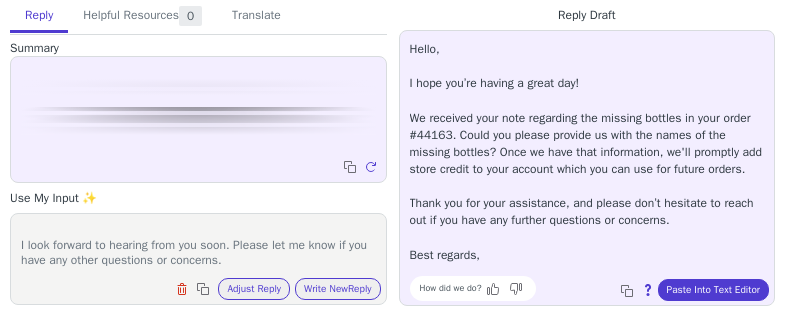 scroll, scrollTop: 11, scrollLeft: 0, axis: vertical 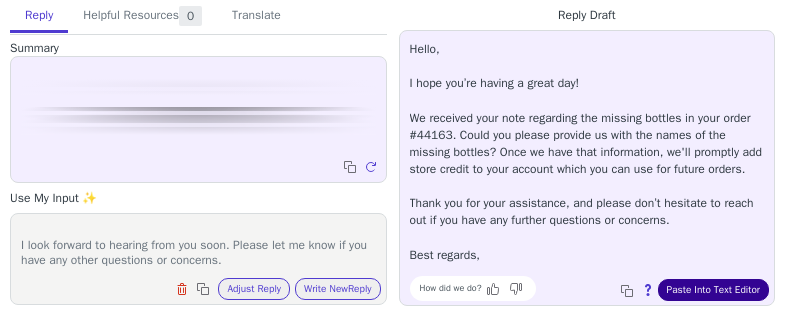 click on "Paste Into Text Editor" at bounding box center [713, 290] 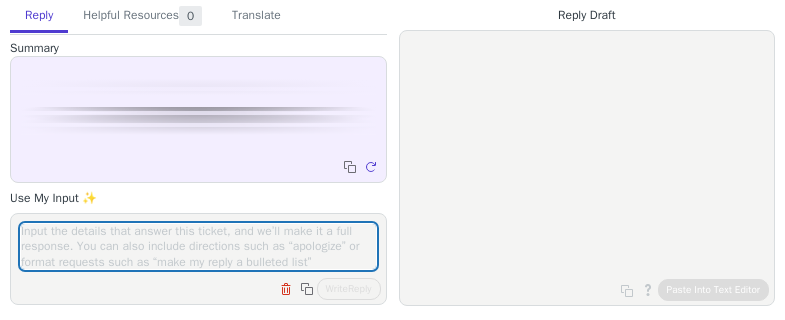 scroll, scrollTop: 0, scrollLeft: 0, axis: both 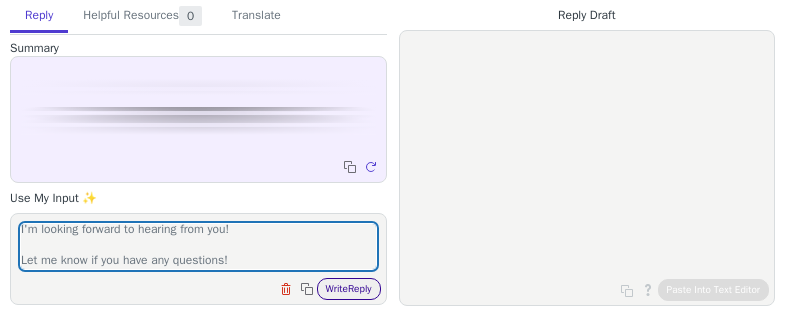 type on "I have tried to call you but it looks like you are not available.
I took a look at the tracking information for this order, and it states it has been delivered on Saturday, 7/5/25 at 2:35 PM and signed for by KRASMUSSEN.
Is it possible someone else at your location signed for this delivery? If not, I'm happy to start a claim with the carrier.
I'm looking forward to hearing from you!
Let me know if you have any questions!" 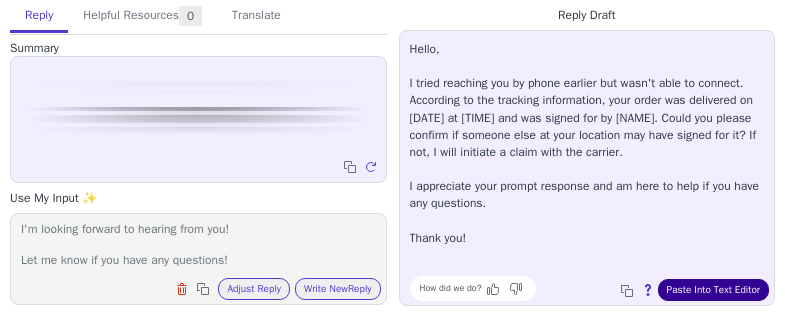 click on "Paste Into Text Editor" at bounding box center (713, 290) 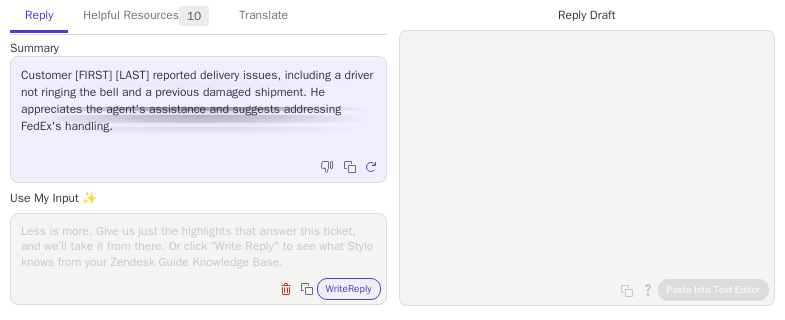 scroll, scrollTop: 0, scrollLeft: 0, axis: both 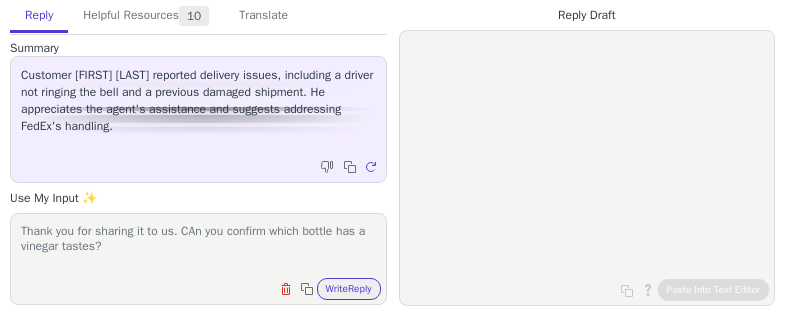 type on "Thank you for sharing it to us. CAn you confirm which bottle has a vinegar tastes?
I look forward to hearing from you soon. Please let me know if you have any other questions or concerns." 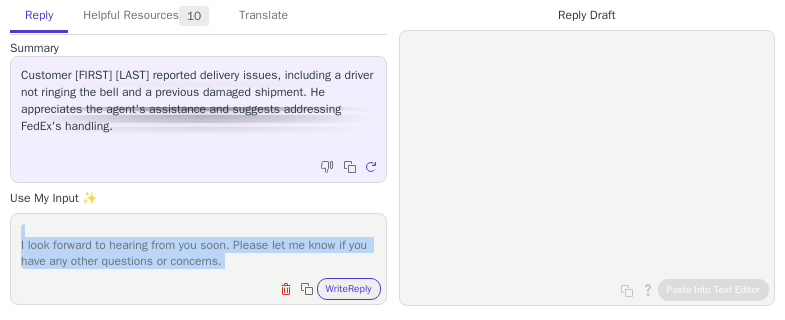 drag, startPoint x: 123, startPoint y: 273, endPoint x: 194, endPoint y: 265, distance: 71.44928 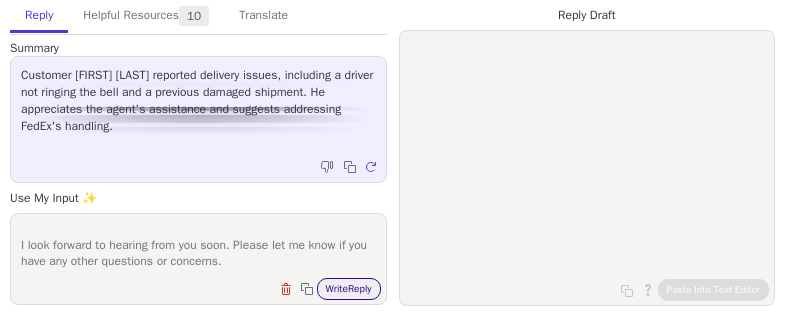 click on "Write  Reply" at bounding box center (349, 289) 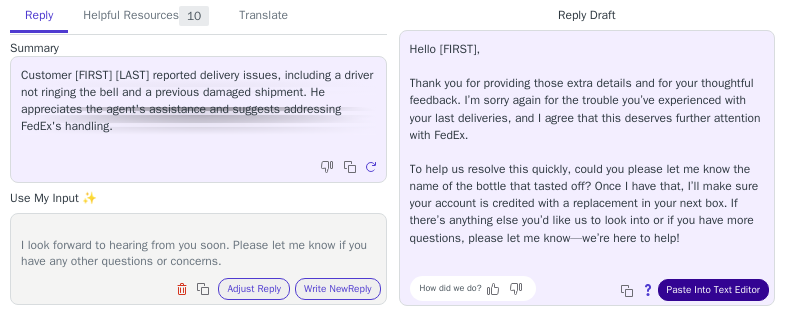 click on "Paste Into Text Editor" at bounding box center [713, 290] 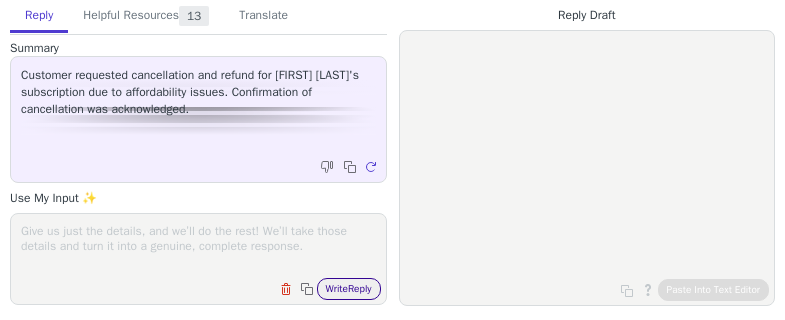 scroll, scrollTop: 0, scrollLeft: 0, axis: both 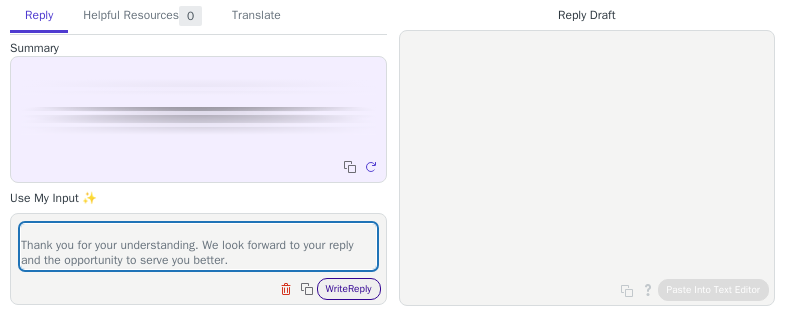 type on "Hi [NAME] [LAST],
We encountered an issue while processing your order, which unfortunately required us to cancel it. We apologize for the inconvenience caused.
No worries, you are not being billed for this.
However, we're here to assist you, and we would be happy to help you place a new order.
To move forward smoothly, could you please let us know which three premium wines you would like to include in your new order? Once we have this information, we can promptly send you an invoice.
Thank you for your understanding. We look forward to your reply and the opportunity to serve you better." 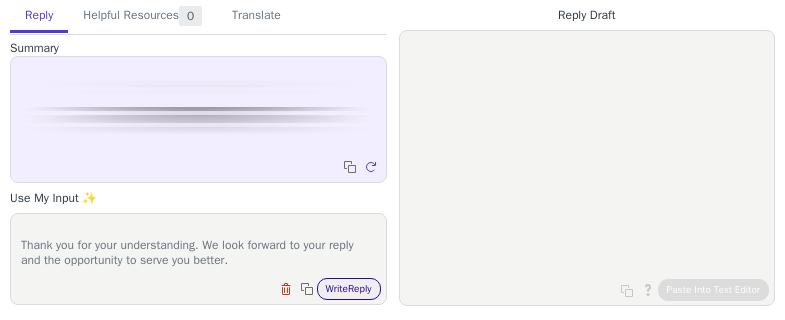 click on "Write  Reply" at bounding box center (349, 289) 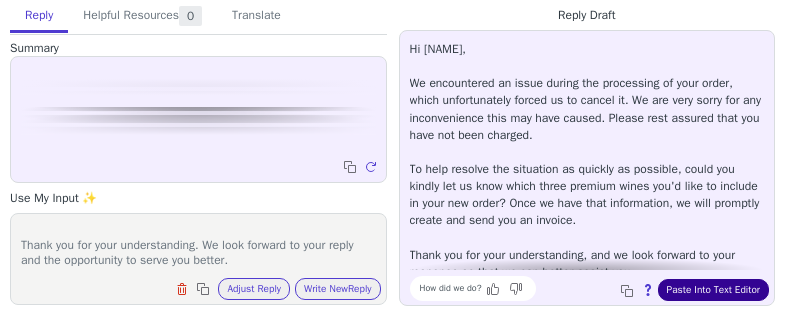 click on "Paste Into Text Editor" at bounding box center (713, 290) 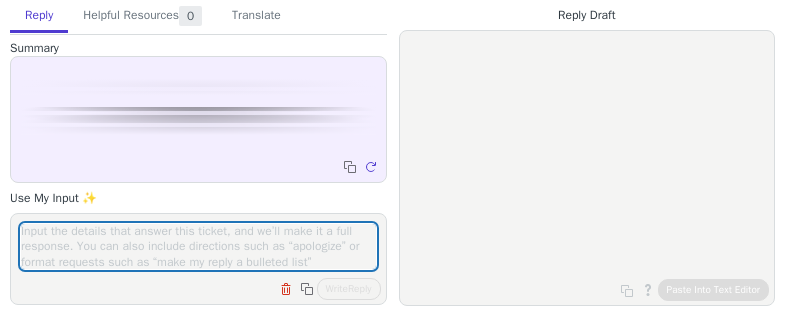 scroll, scrollTop: 0, scrollLeft: 0, axis: both 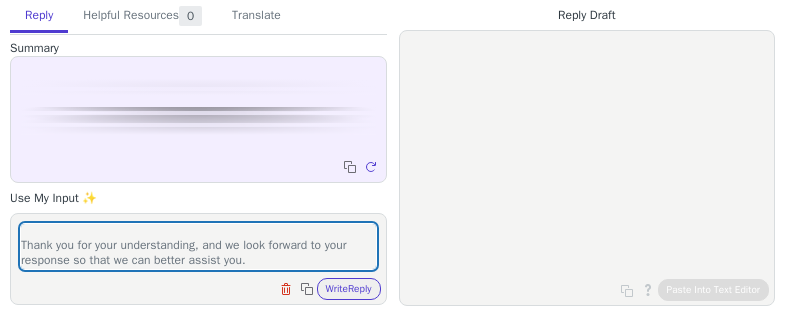 type on "Hi [FIRST],
We encountered an issue during the processing of your order, which unfortunately forced us to cancel it. We are very sorry for any inconvenience this may have caused. Please rest assured that you will be refunded in full.
To help resolve the situation as quickly as possible, could you kindly let us know which three premium wines you'd like to include in your new order? Once we have that information, we will promptly create and send you an invoice.
Thank you for your understanding, and we look forward to your response so that we can better assist you." 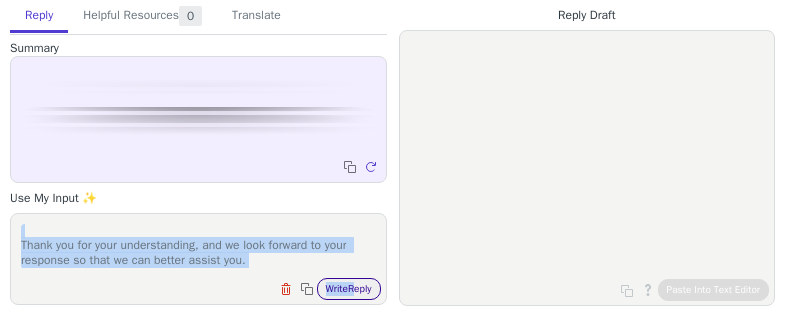 drag, startPoint x: 264, startPoint y: 276, endPoint x: 350, endPoint y: 291, distance: 87.29834 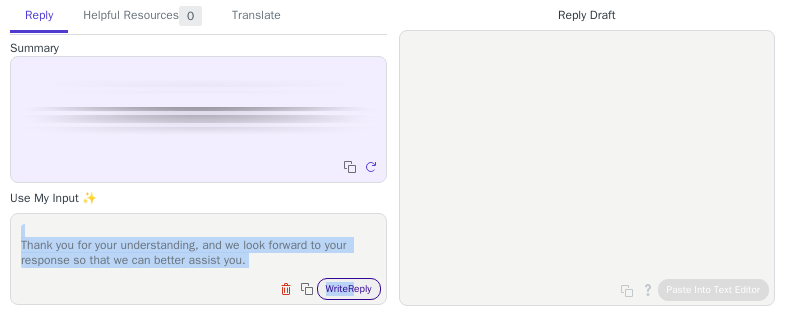 click on "Write  Reply" at bounding box center [349, 289] 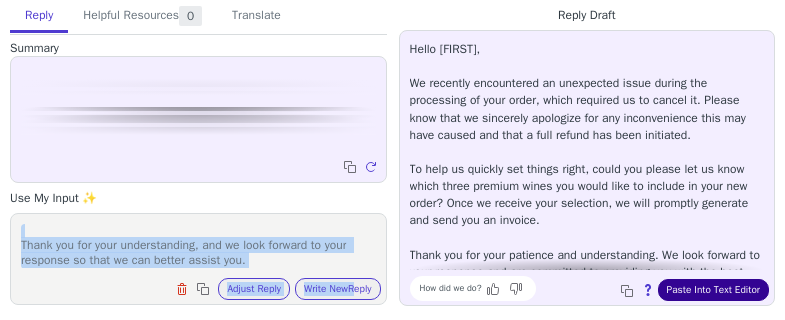 click on "Paste Into Text Editor" at bounding box center [713, 290] 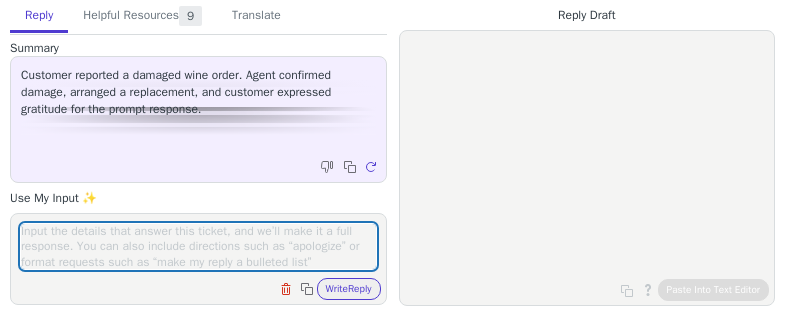 scroll, scrollTop: 0, scrollLeft: 0, axis: both 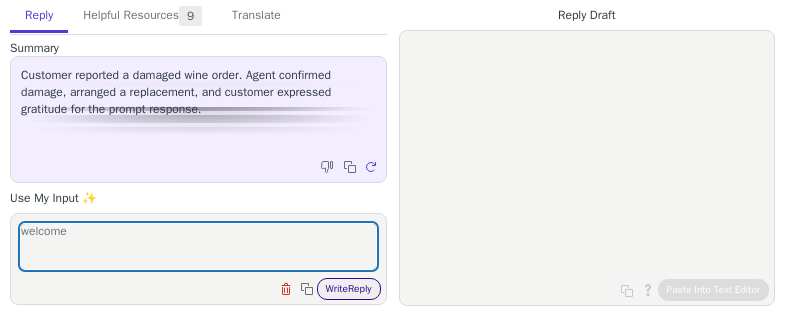 type on "welcome" 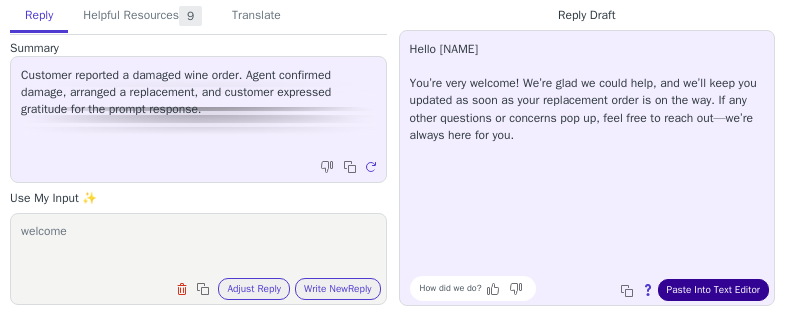 click on "Paste Into Text Editor" at bounding box center (713, 290) 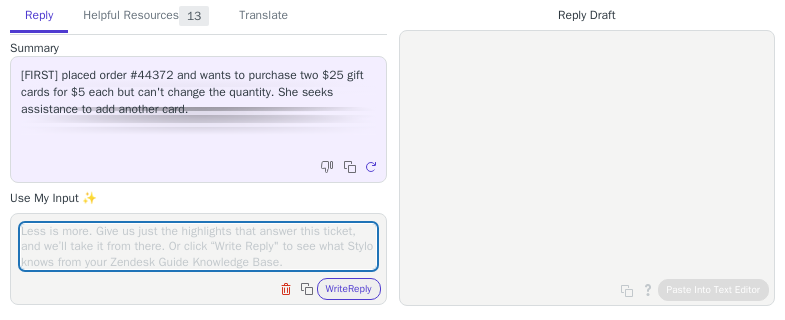 scroll, scrollTop: 0, scrollLeft: 0, axis: both 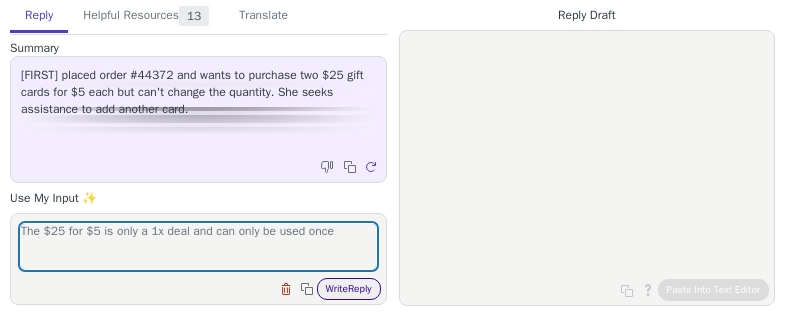 type on "The $25 for $5 is only a 1x deal and can only be used once" 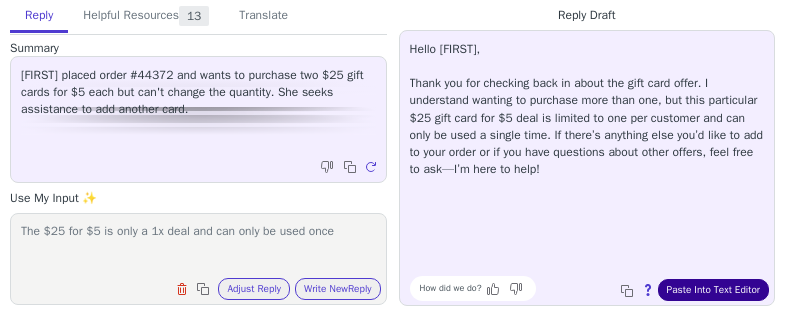 click on "Paste Into Text Editor" at bounding box center [713, 290] 